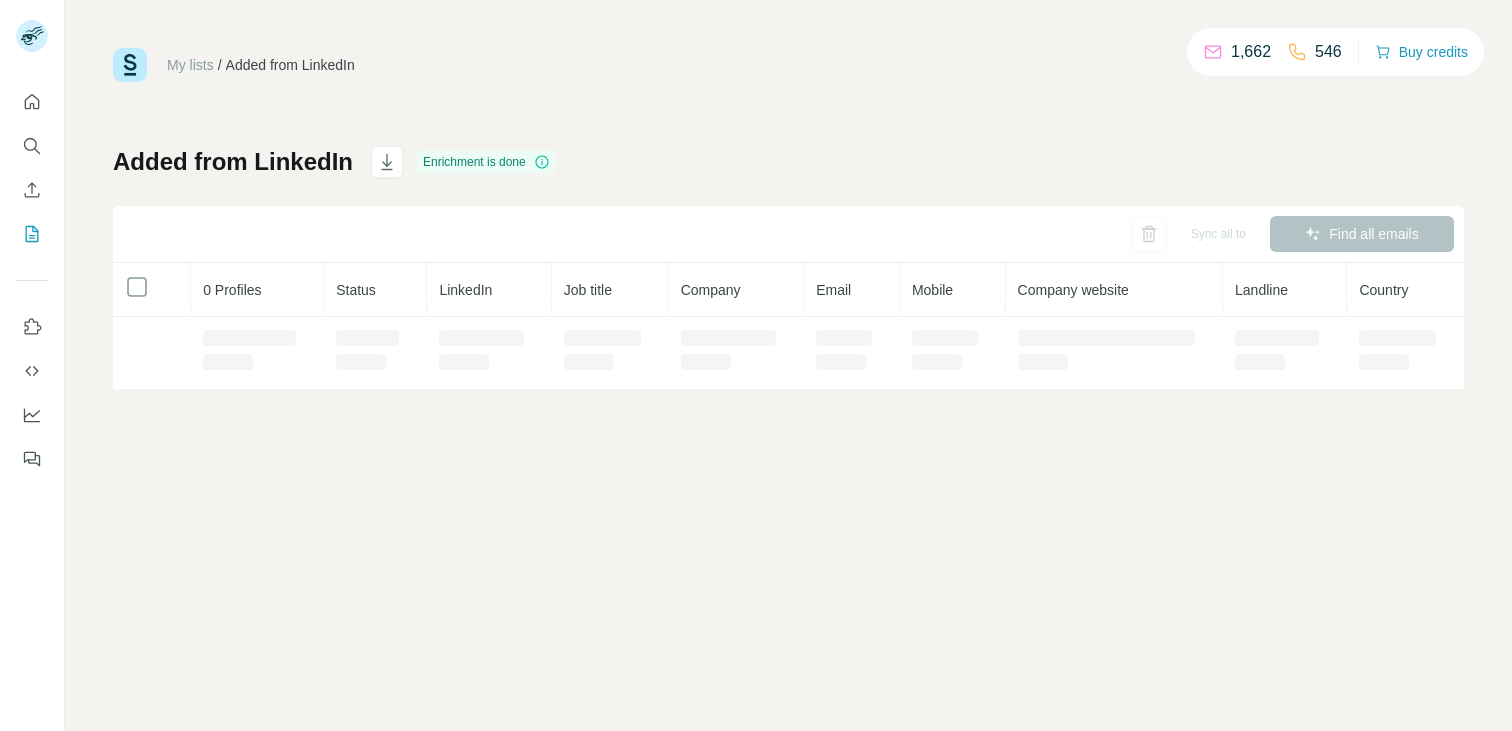 scroll, scrollTop: 0, scrollLeft: 0, axis: both 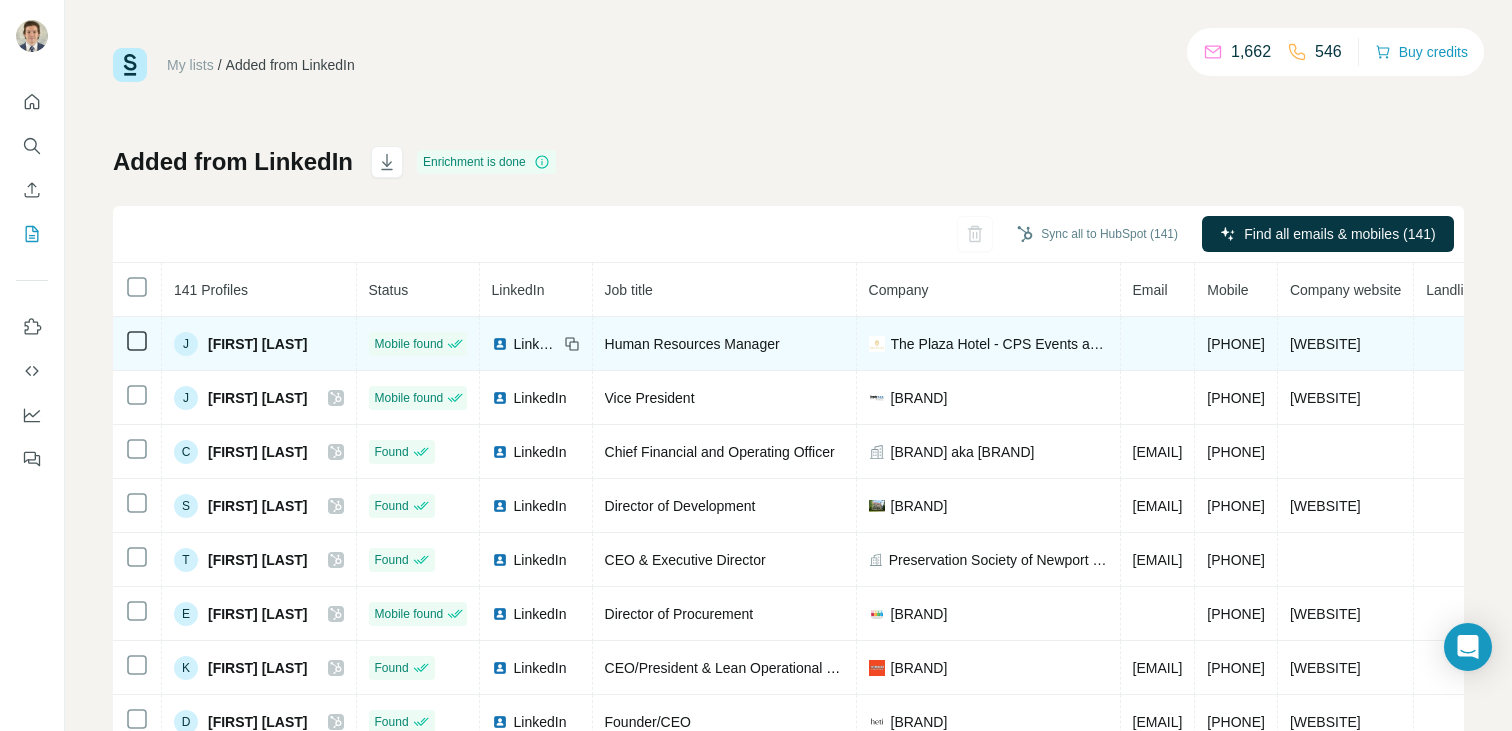 click at bounding box center (137, 344) 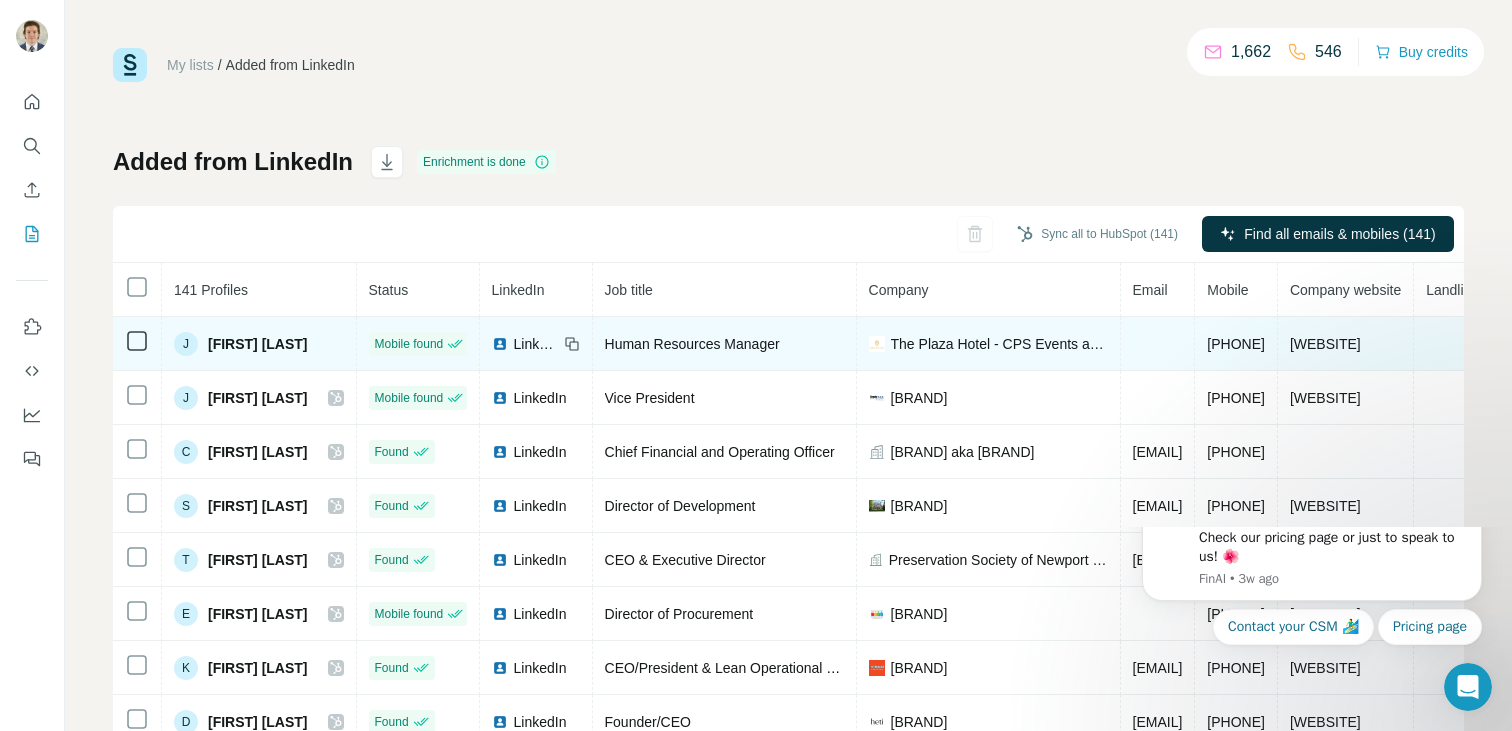 scroll, scrollTop: 0, scrollLeft: 0, axis: both 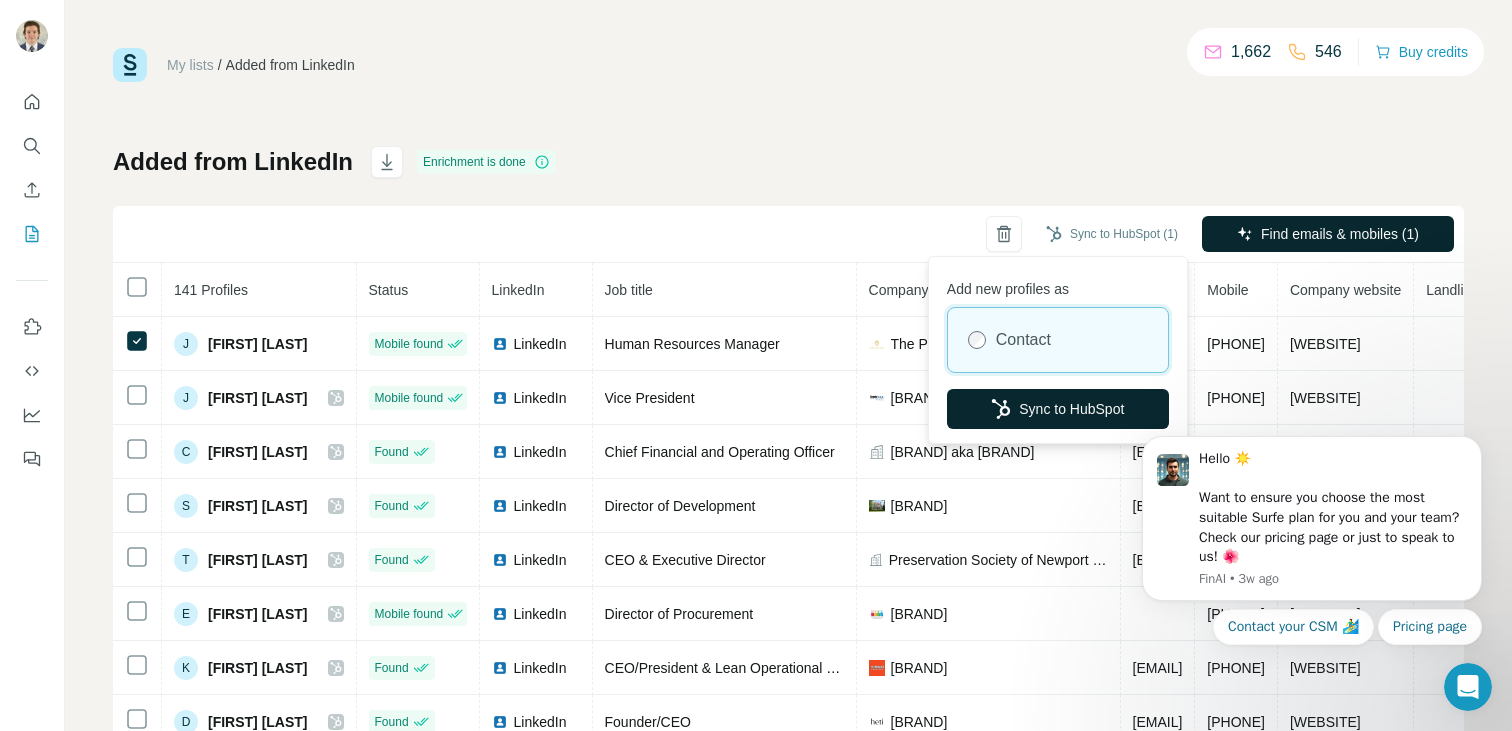 click on "Sync to HubSpot" at bounding box center [1058, 409] 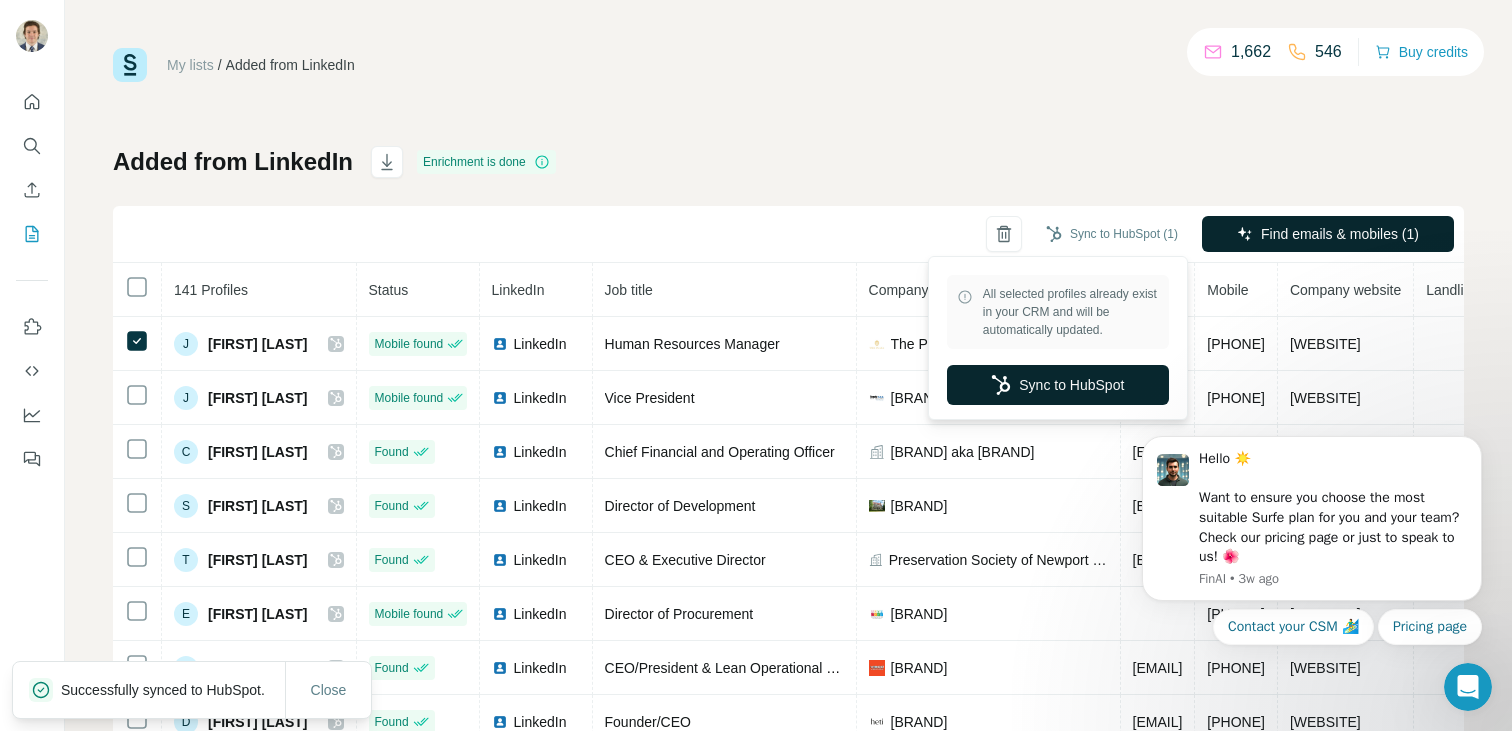 click on "Sync to HubSpot" at bounding box center [1058, 385] 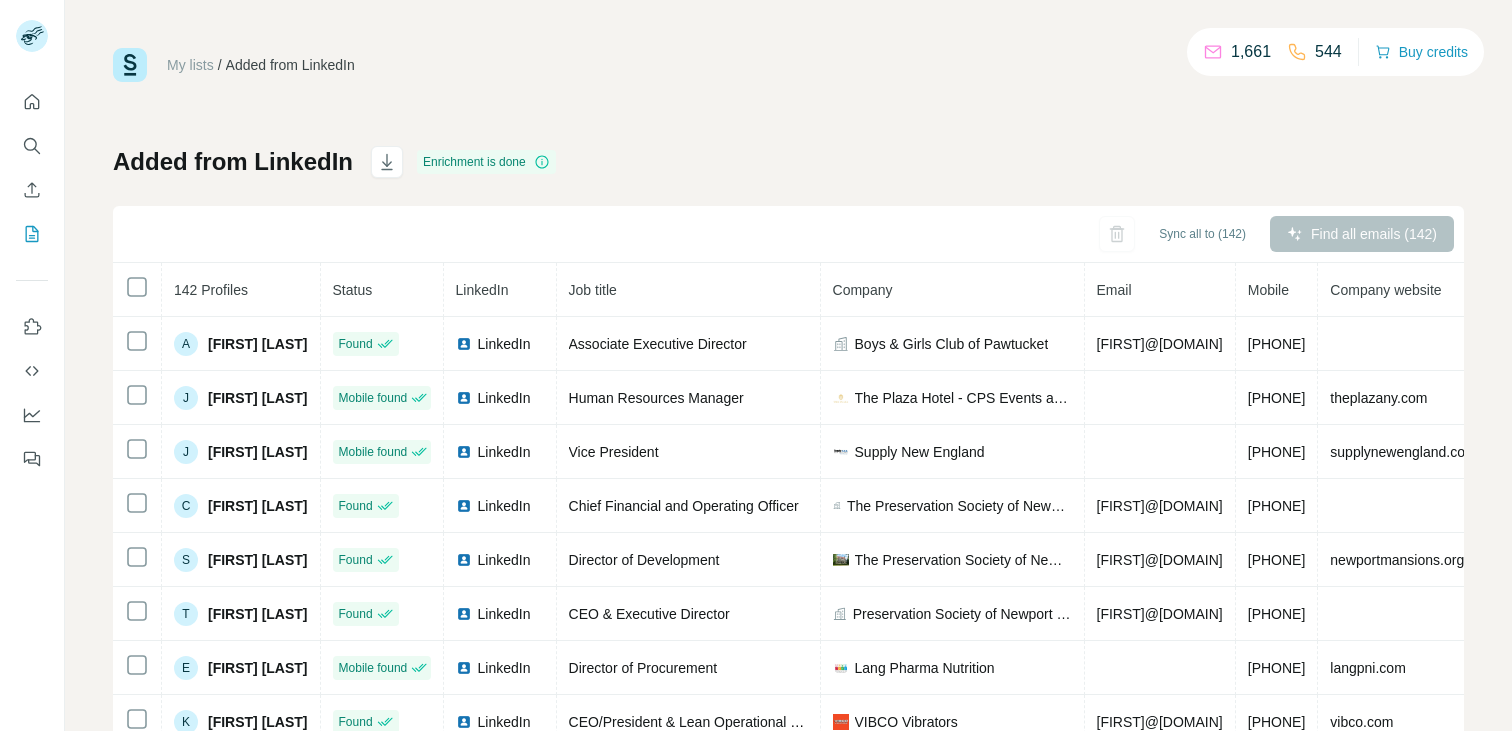 scroll, scrollTop: 0, scrollLeft: 0, axis: both 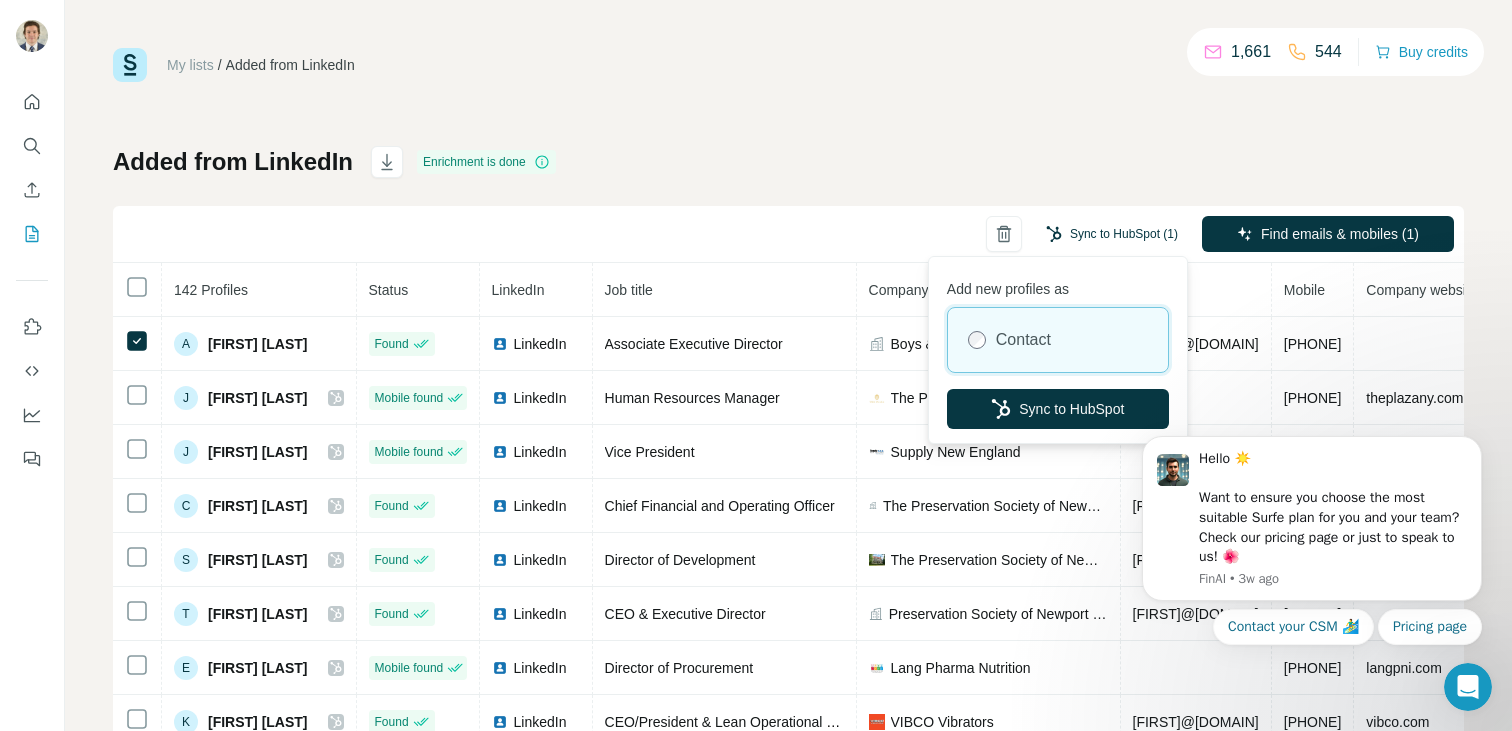 click on "Sync to HubSpot (1)" at bounding box center (1112, 234) 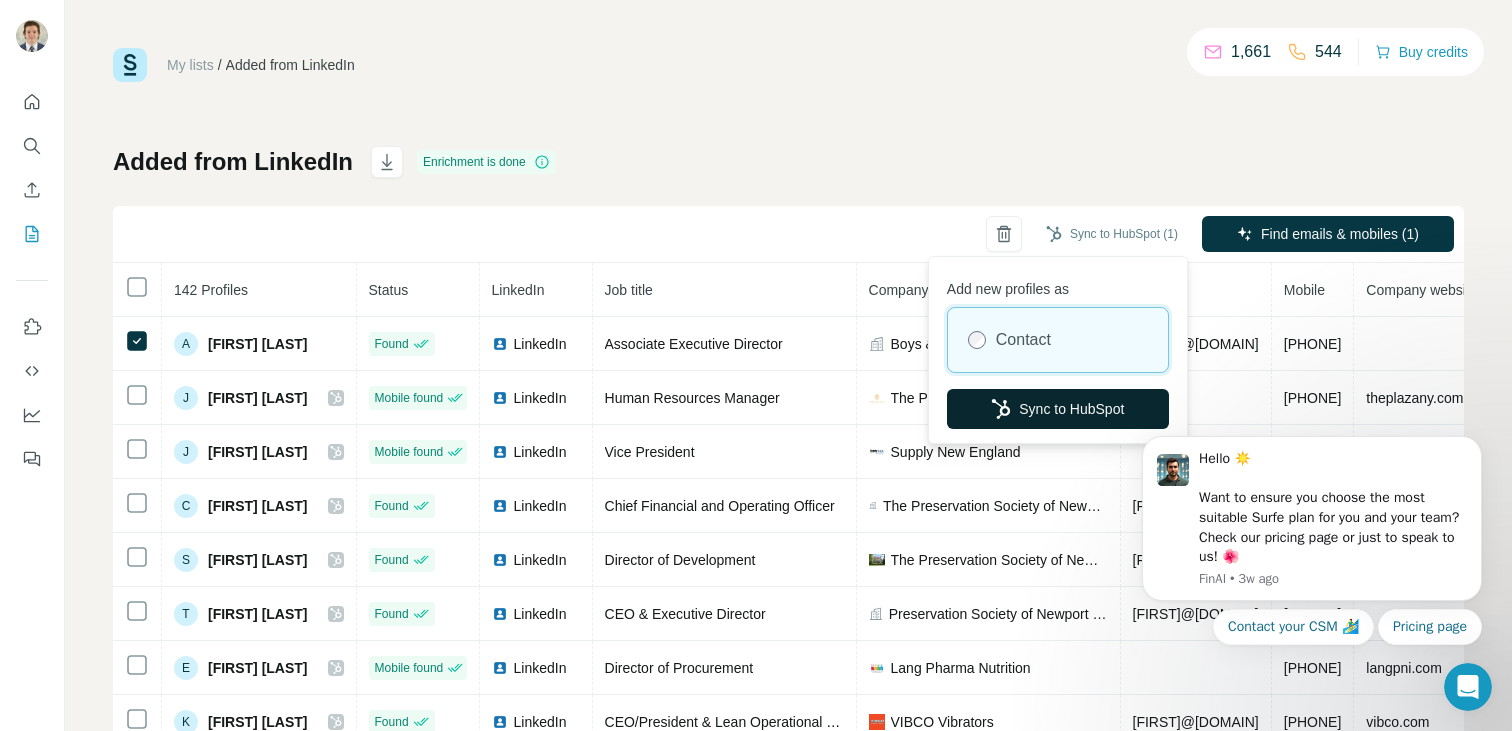 click on "Sync to HubSpot" at bounding box center [1058, 409] 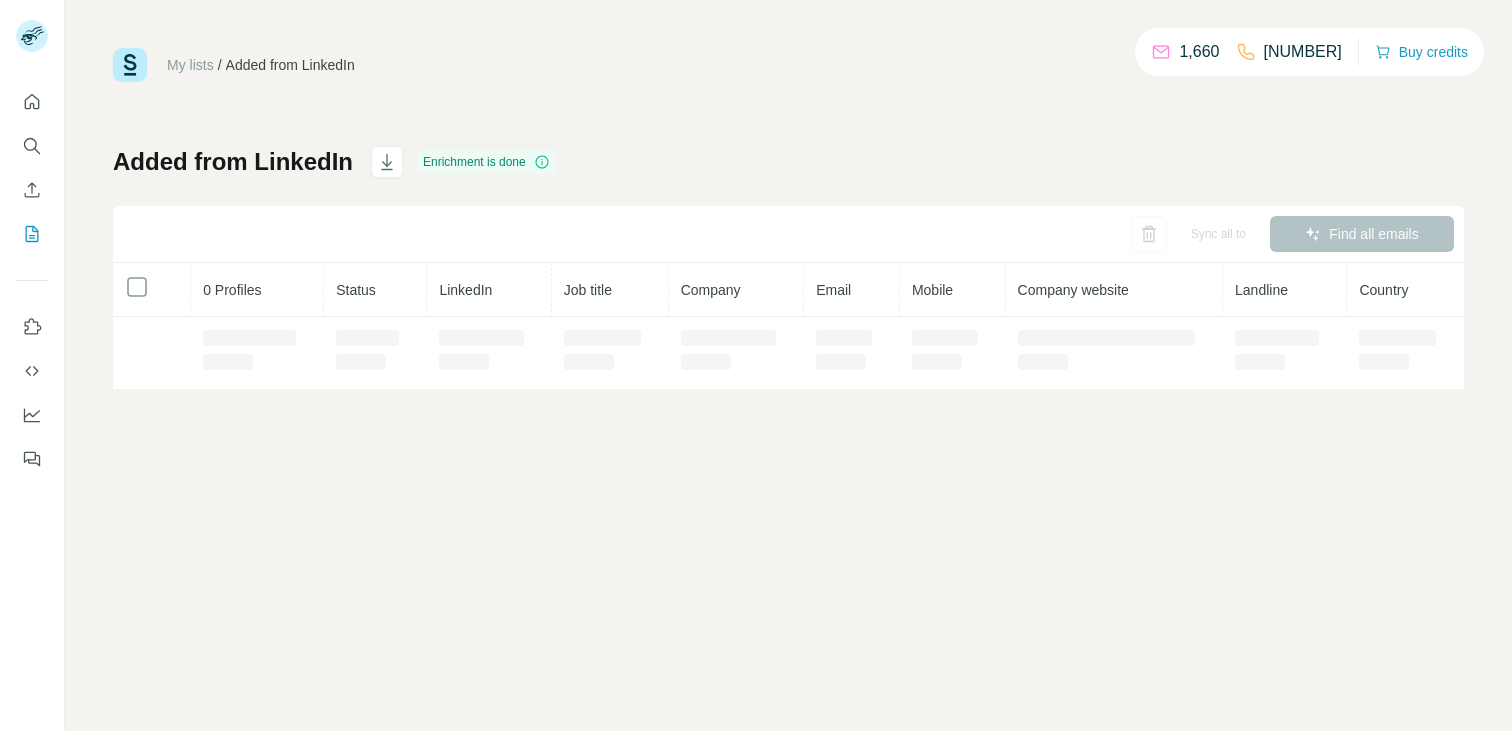 scroll, scrollTop: 0, scrollLeft: 0, axis: both 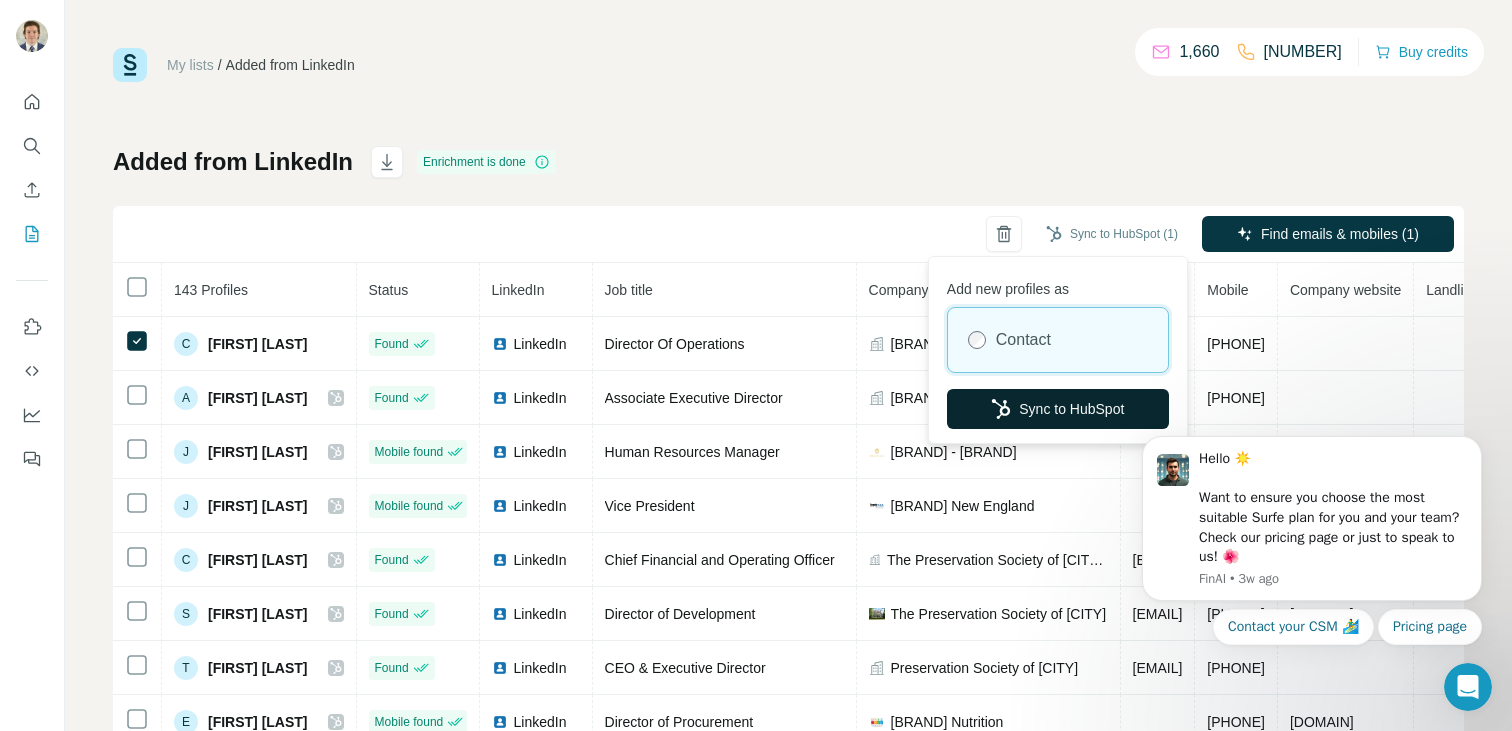 click on "Sync to HubSpot" at bounding box center [1058, 409] 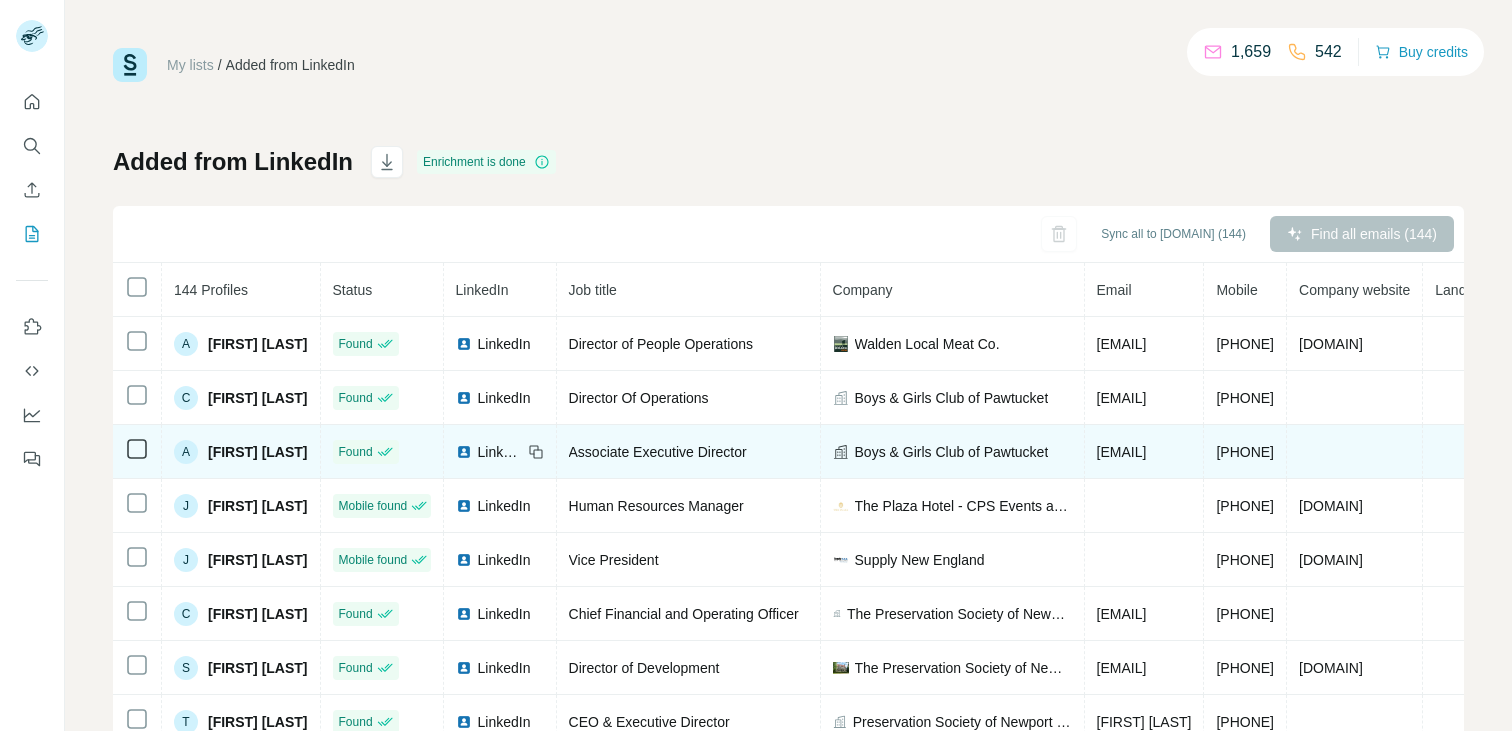 scroll, scrollTop: 0, scrollLeft: 0, axis: both 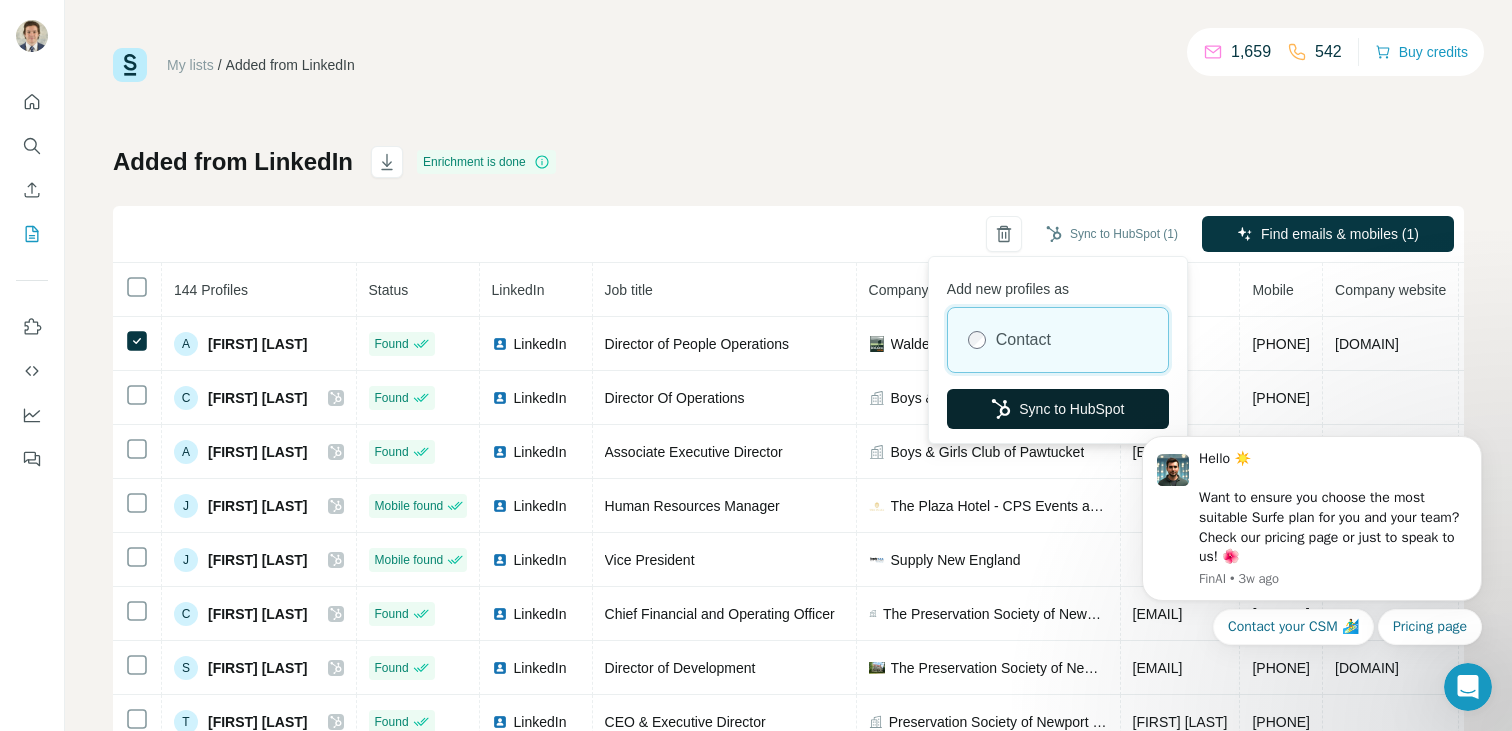 click on "Sync to HubSpot" at bounding box center (1058, 409) 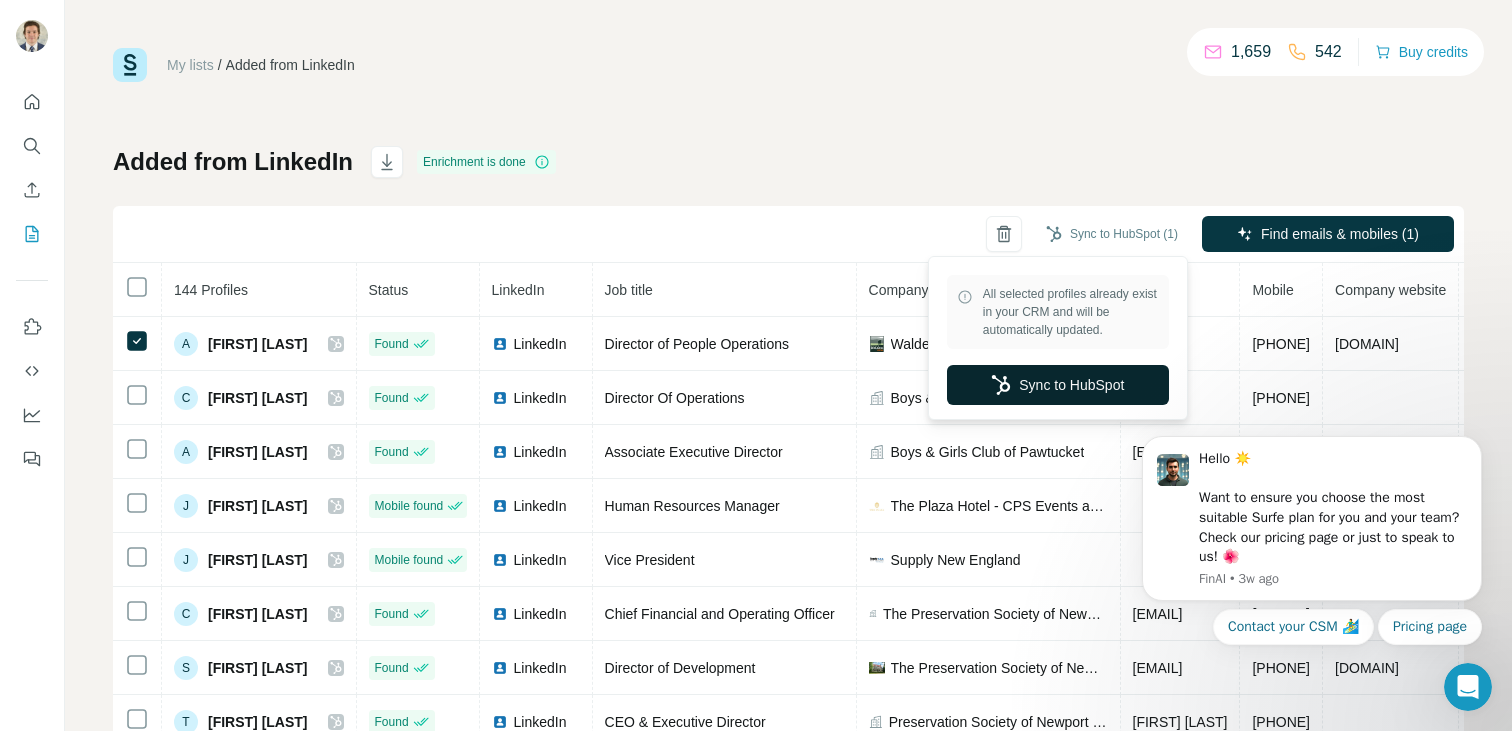 click on "Sync to HubSpot" at bounding box center [1058, 385] 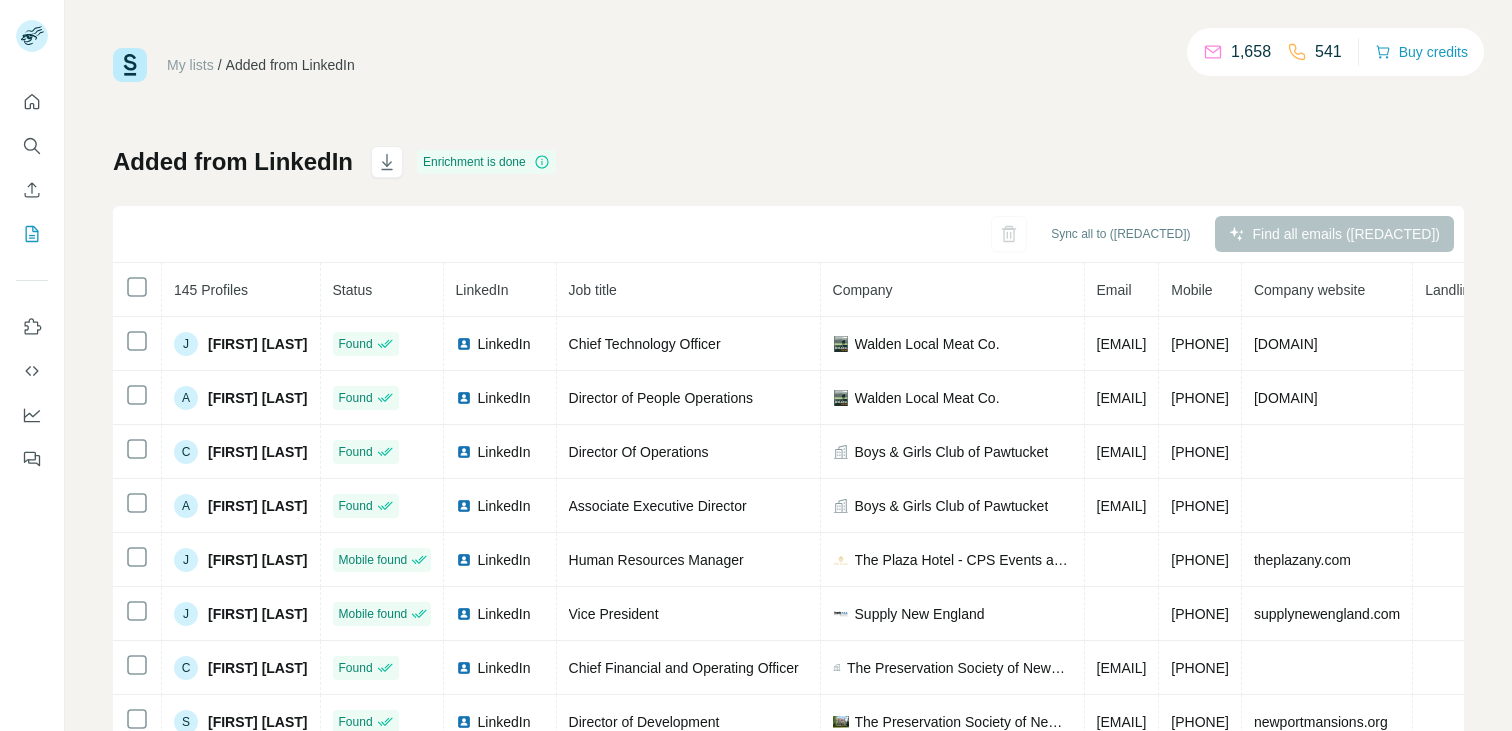 scroll, scrollTop: 0, scrollLeft: 0, axis: both 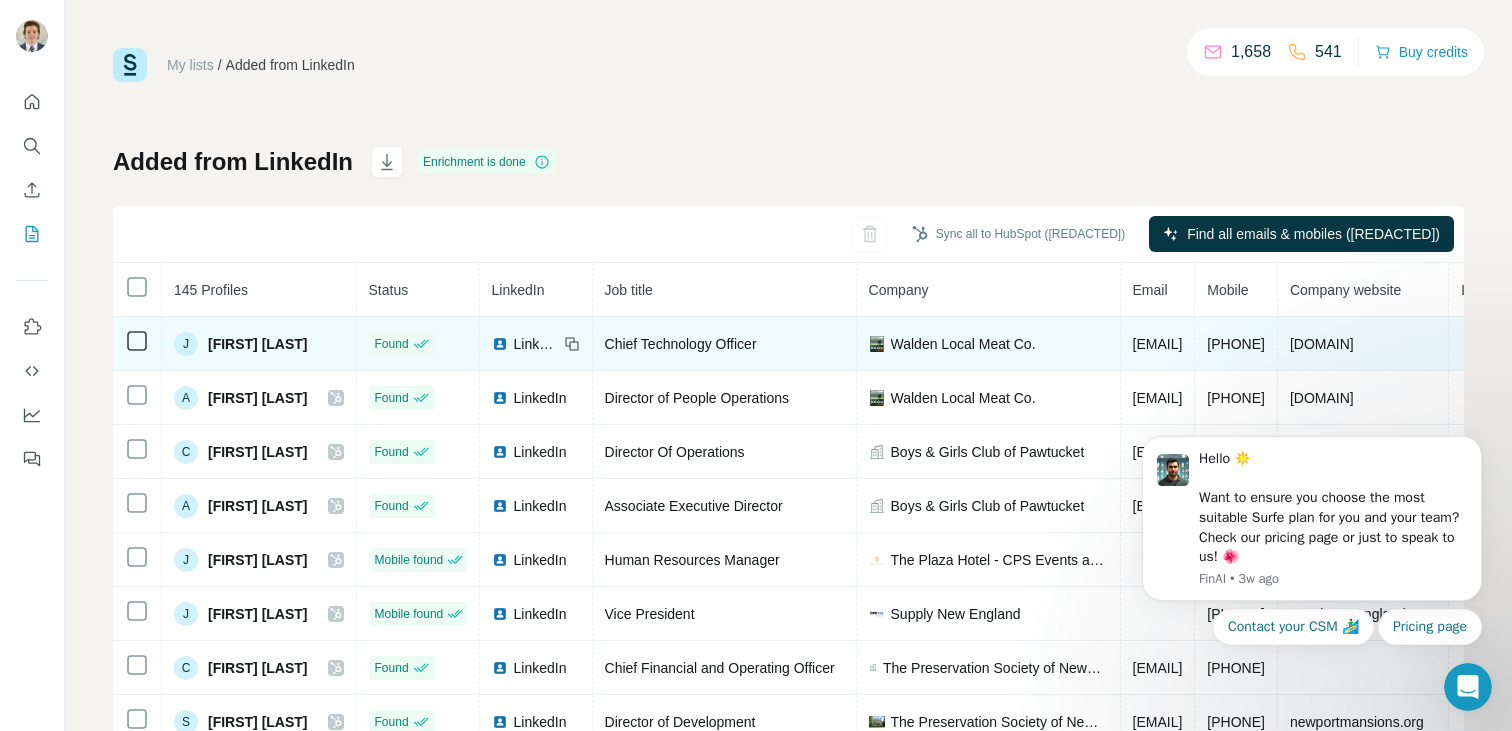 click at bounding box center [137, 344] 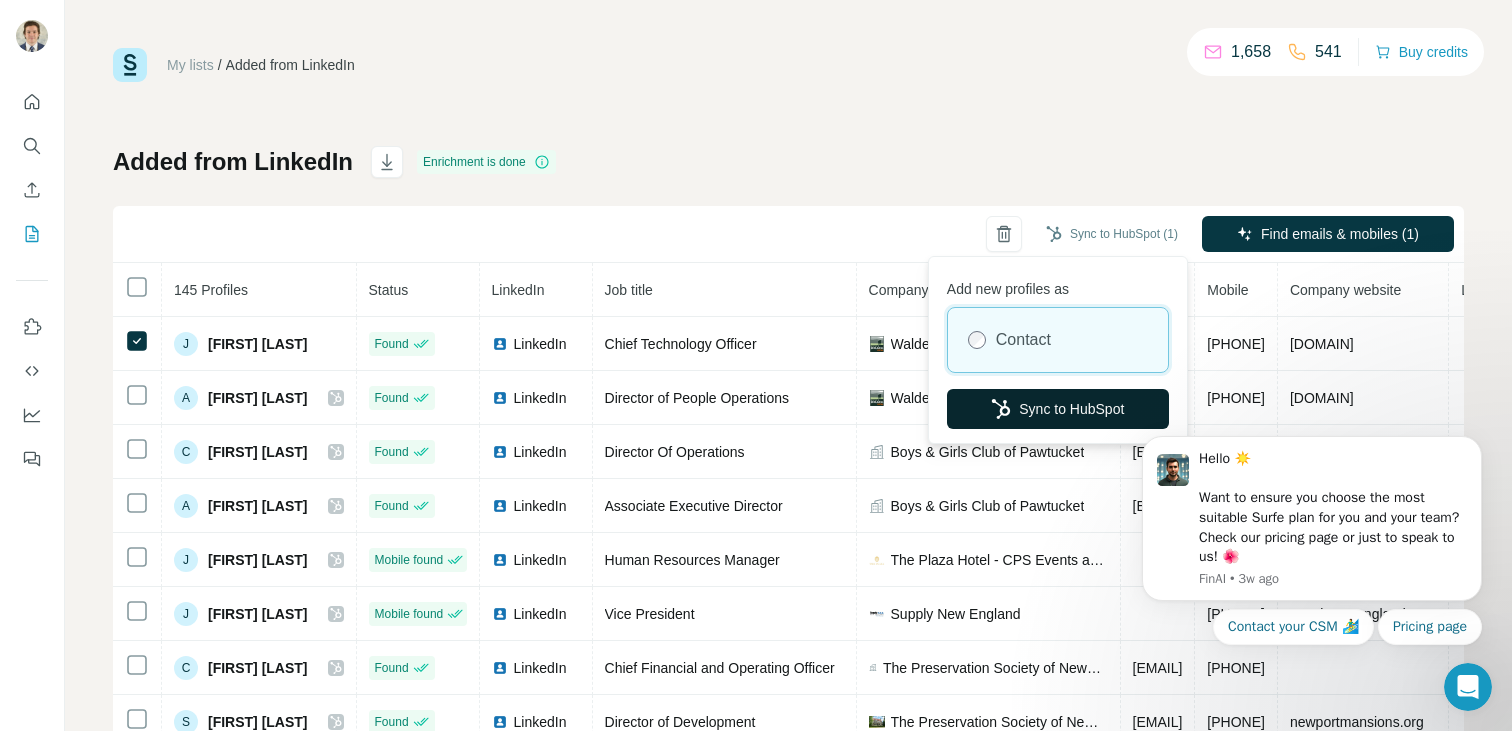 click on "Sync to HubSpot" at bounding box center (1058, 409) 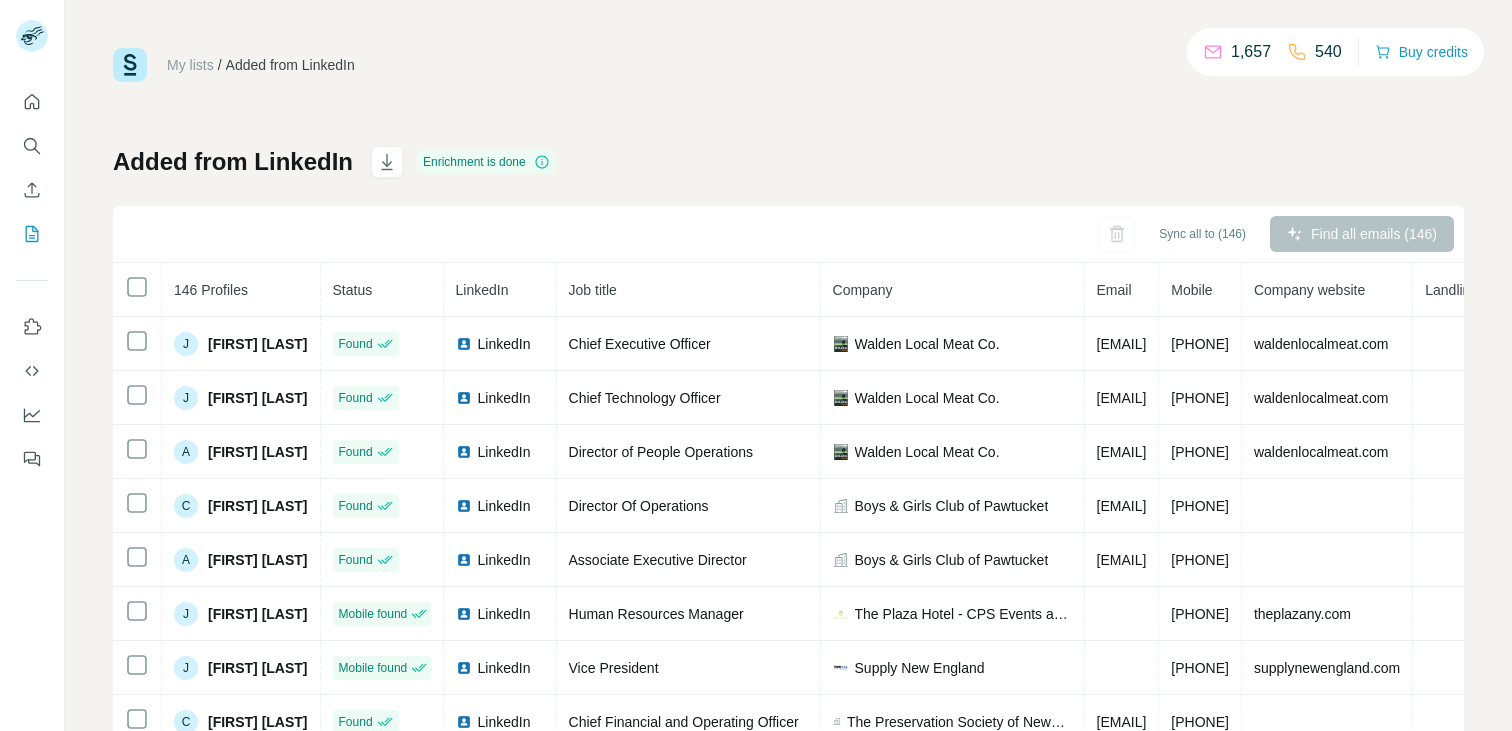 scroll, scrollTop: 0, scrollLeft: 0, axis: both 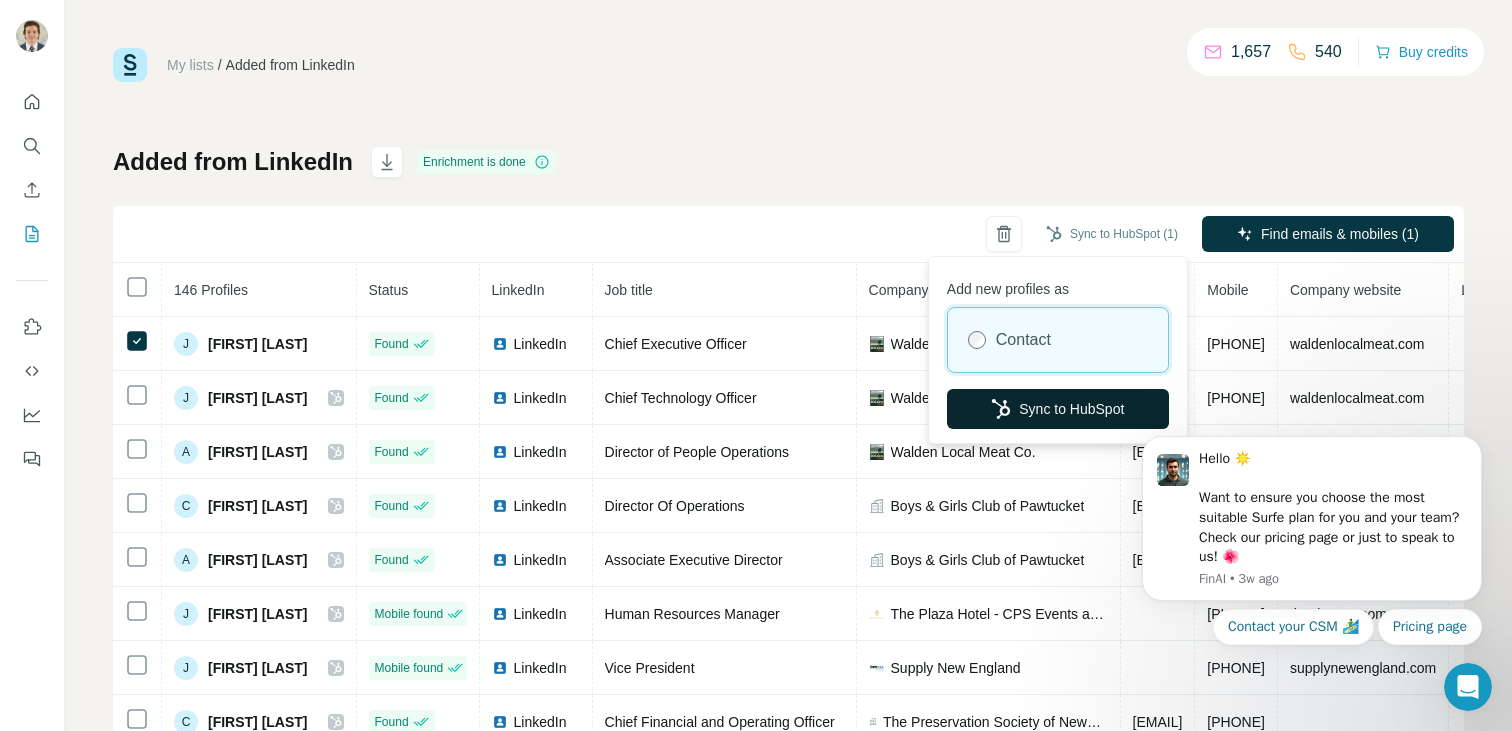 click on "Sync to HubSpot" at bounding box center (1058, 409) 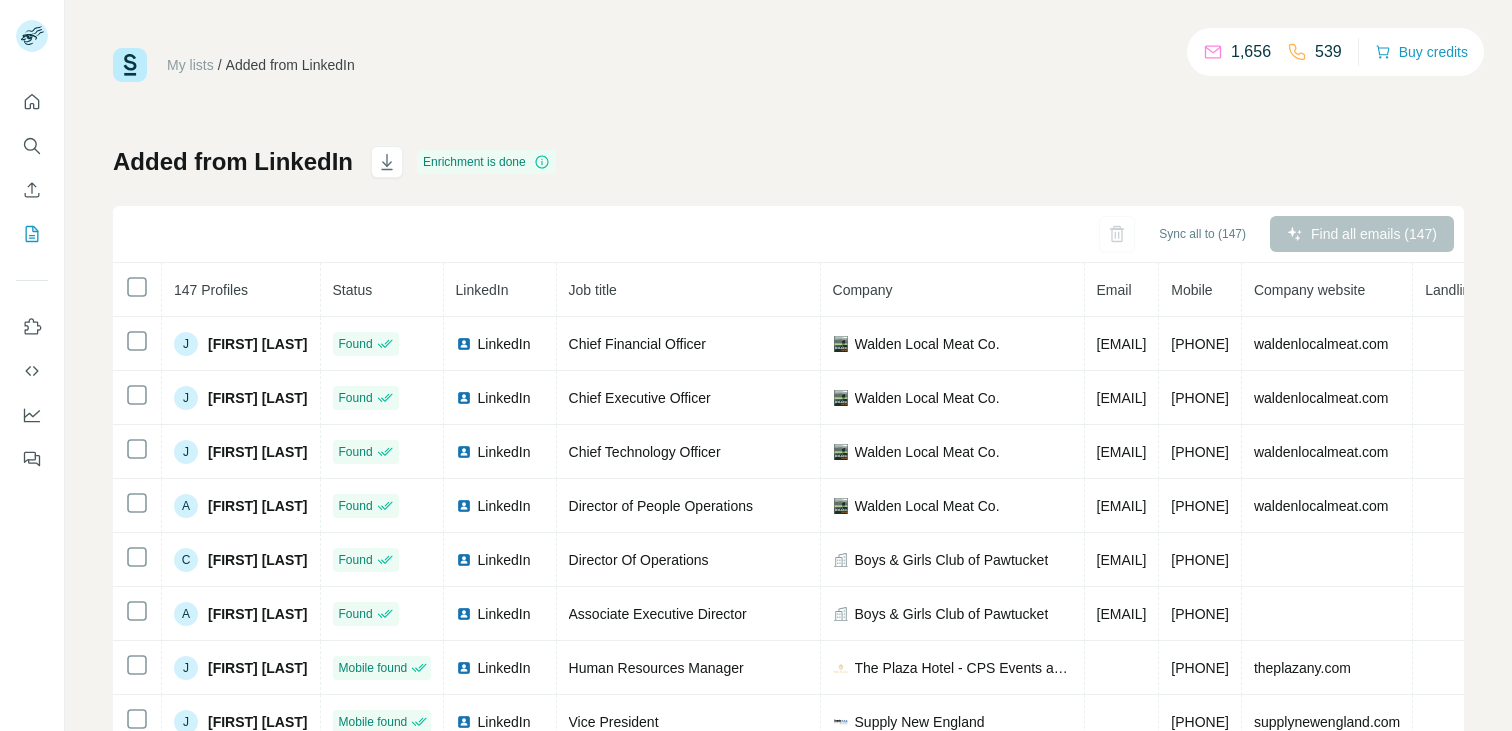 scroll, scrollTop: 0, scrollLeft: 0, axis: both 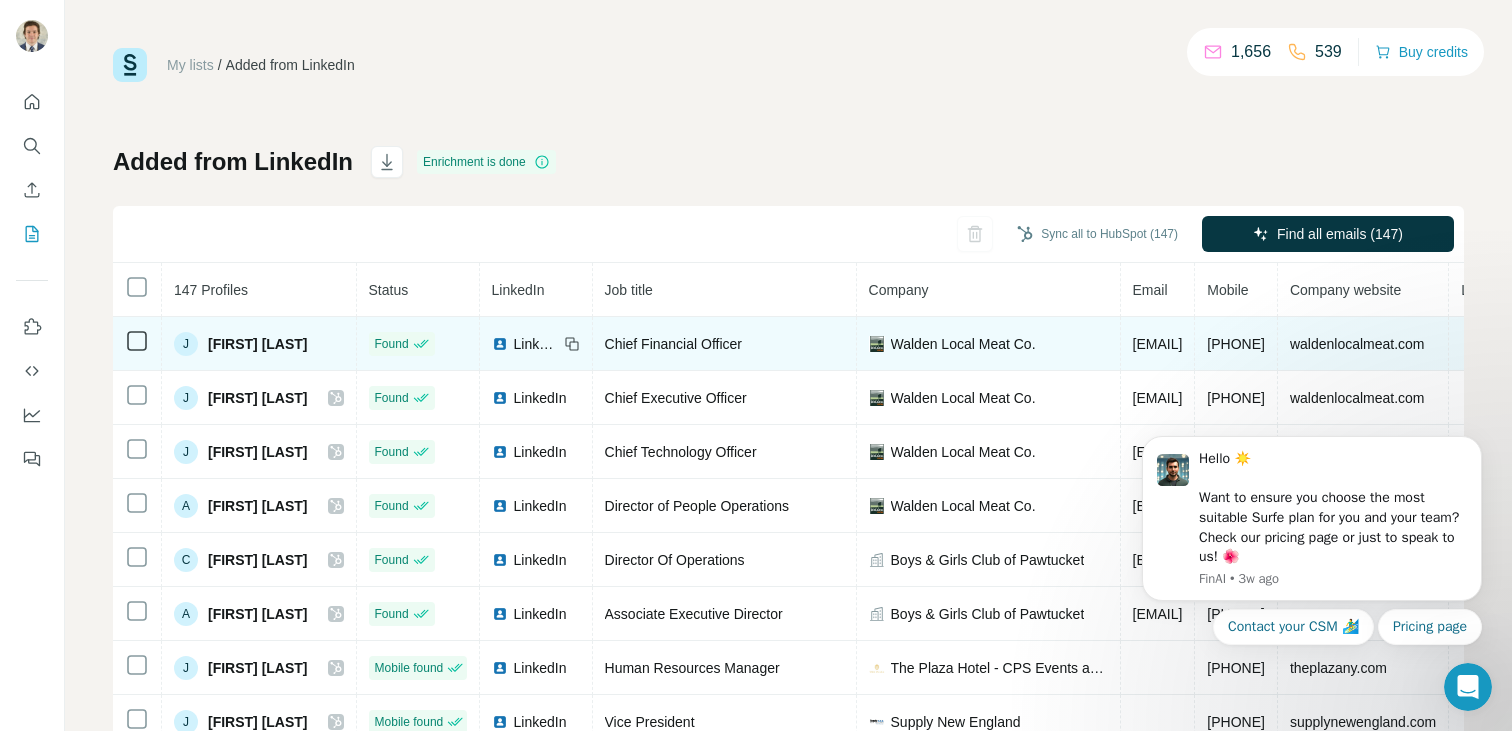 click at bounding box center [137, 344] 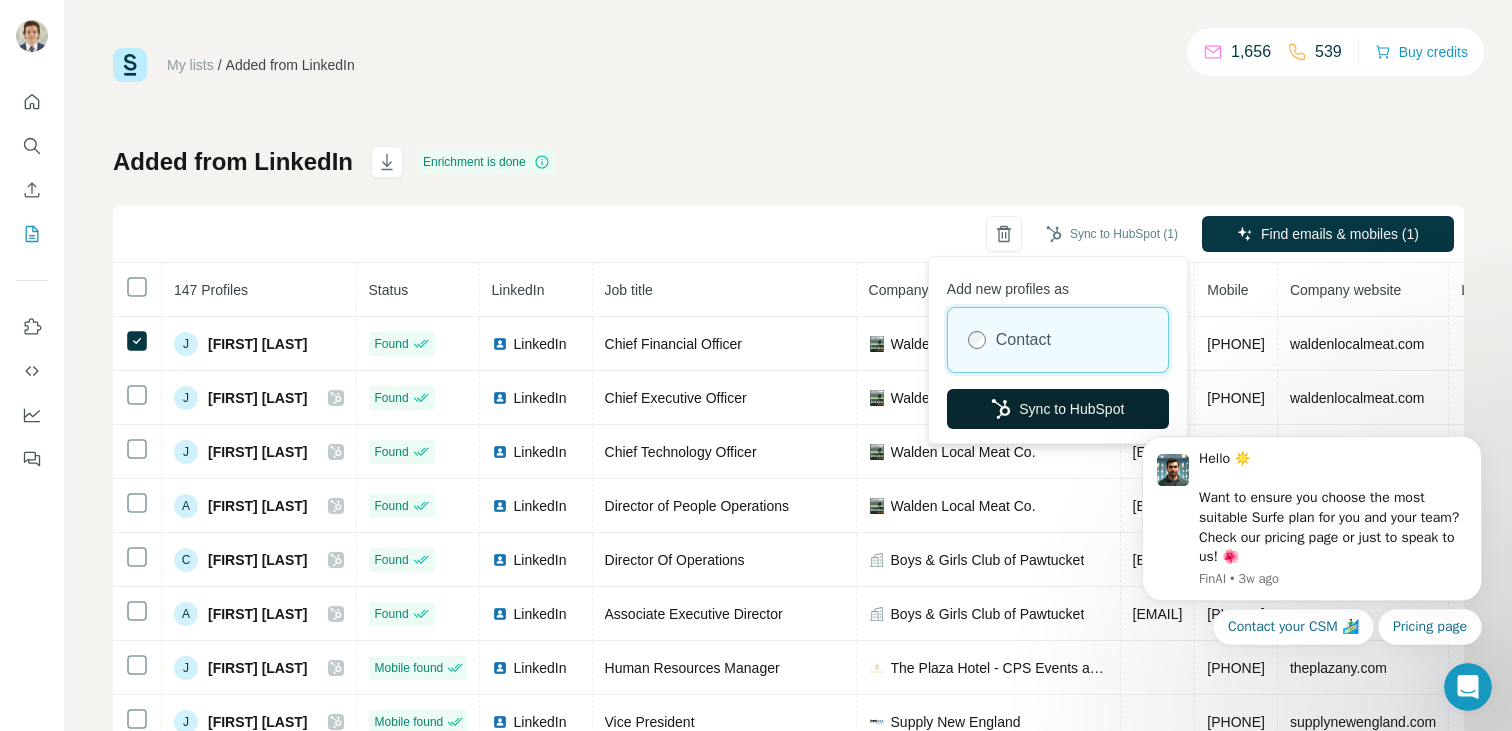 drag, startPoint x: 1031, startPoint y: 387, endPoint x: 1028, endPoint y: 407, distance: 20.22375 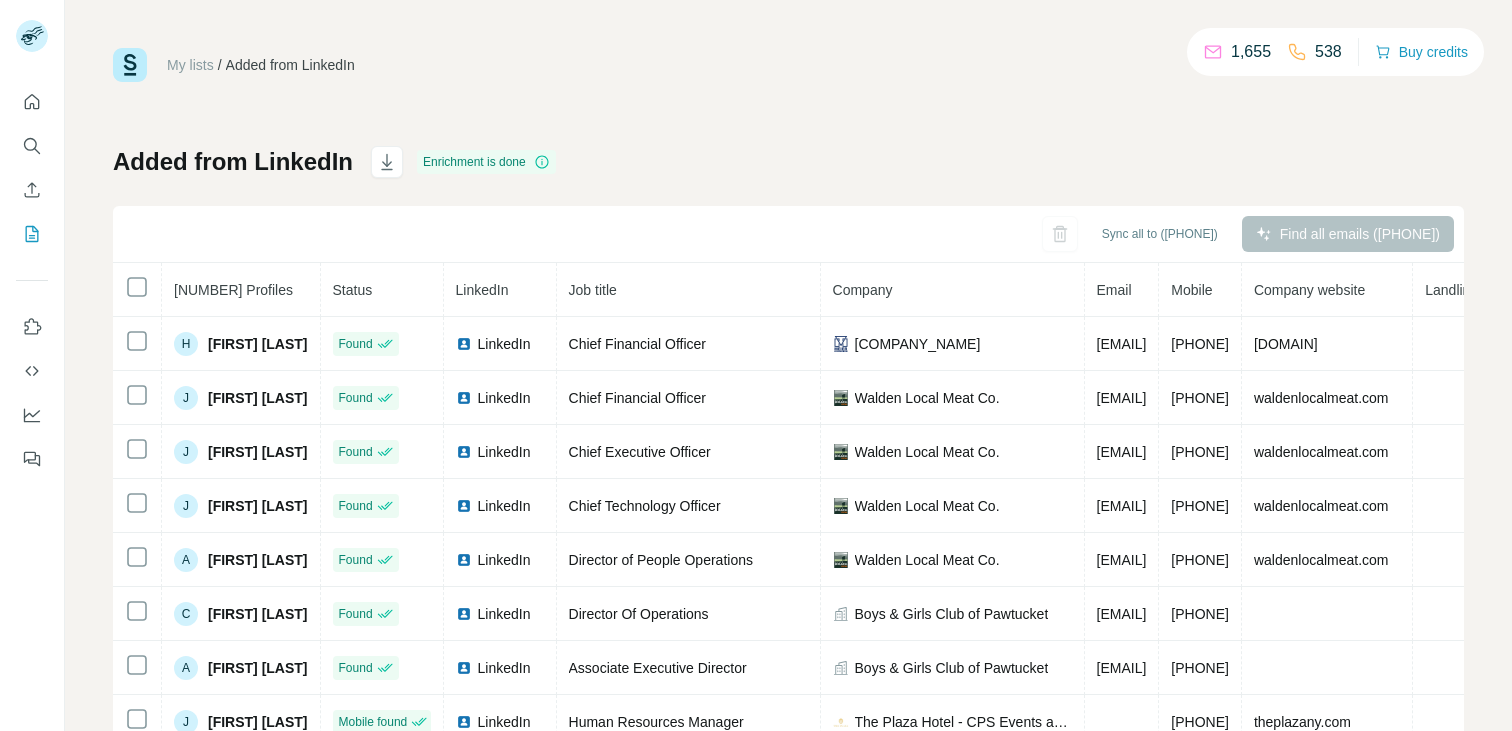 scroll, scrollTop: 0, scrollLeft: 0, axis: both 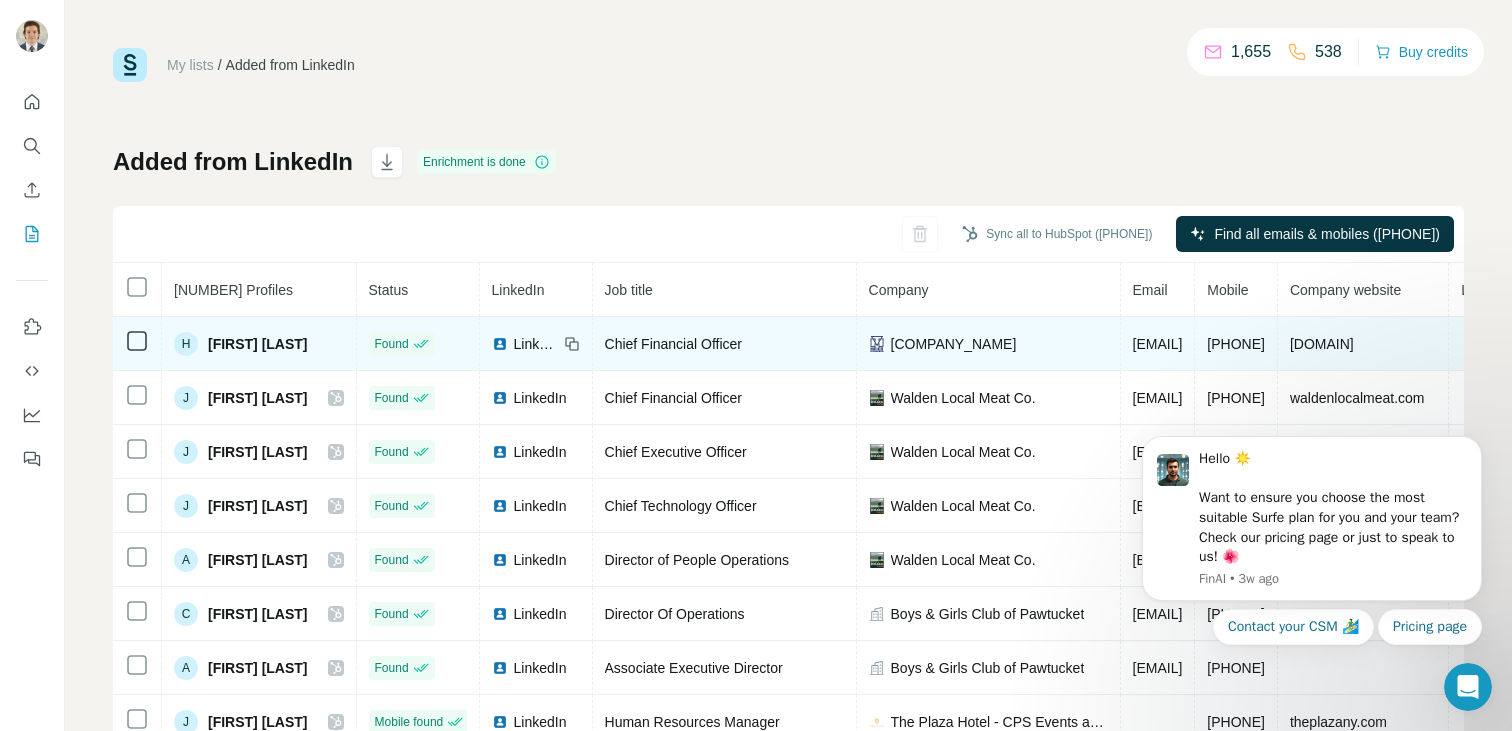 click at bounding box center (137, 344) 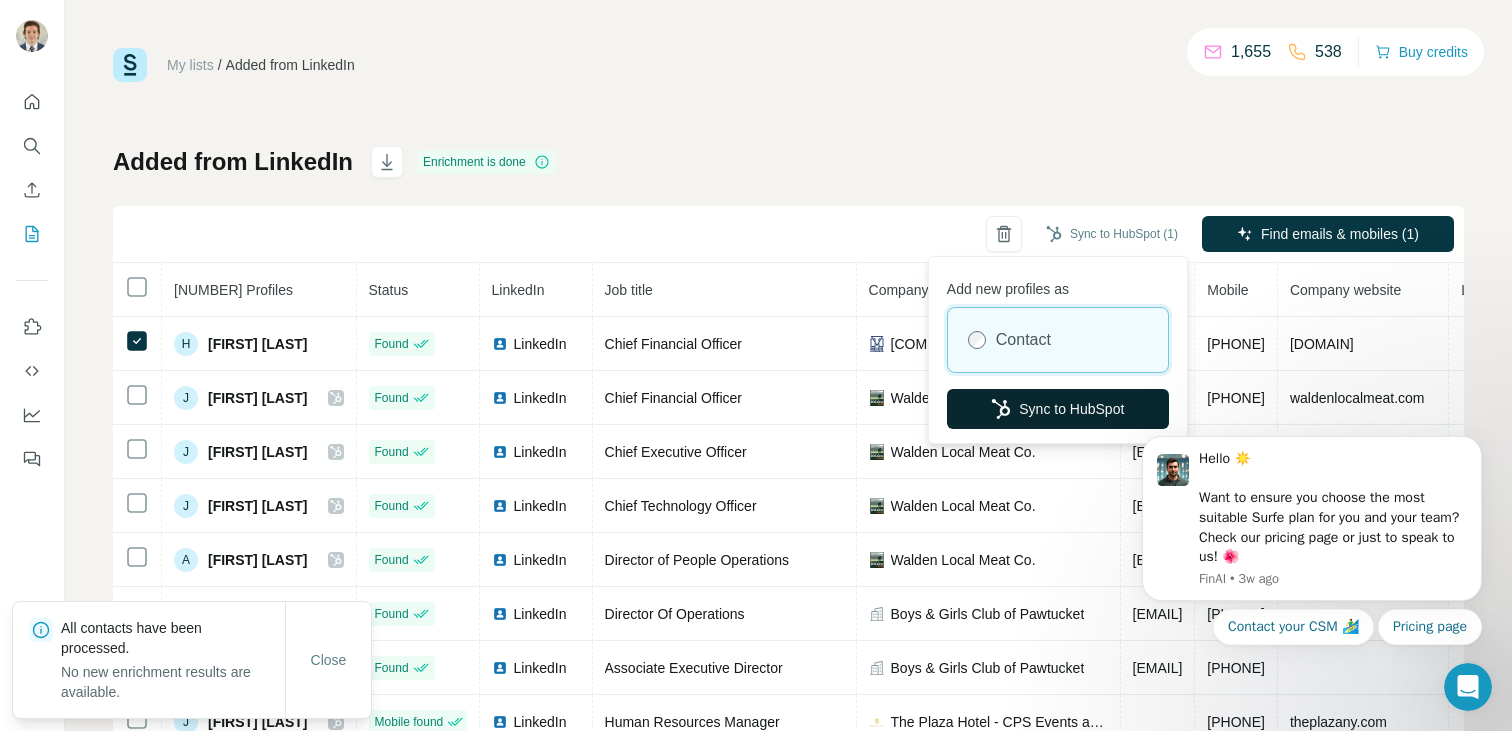 click on "Sync to HubSpot" at bounding box center (1058, 409) 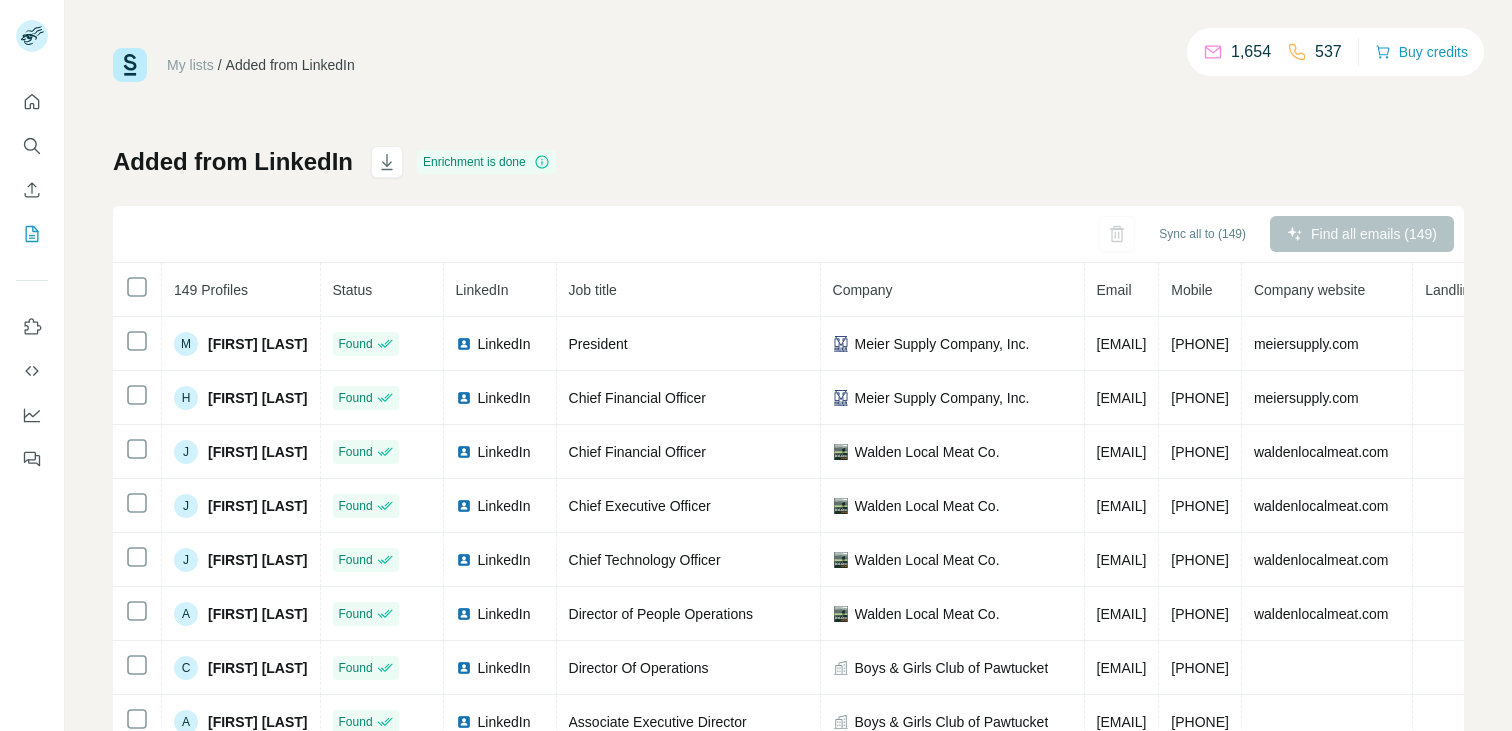 scroll, scrollTop: 0, scrollLeft: 0, axis: both 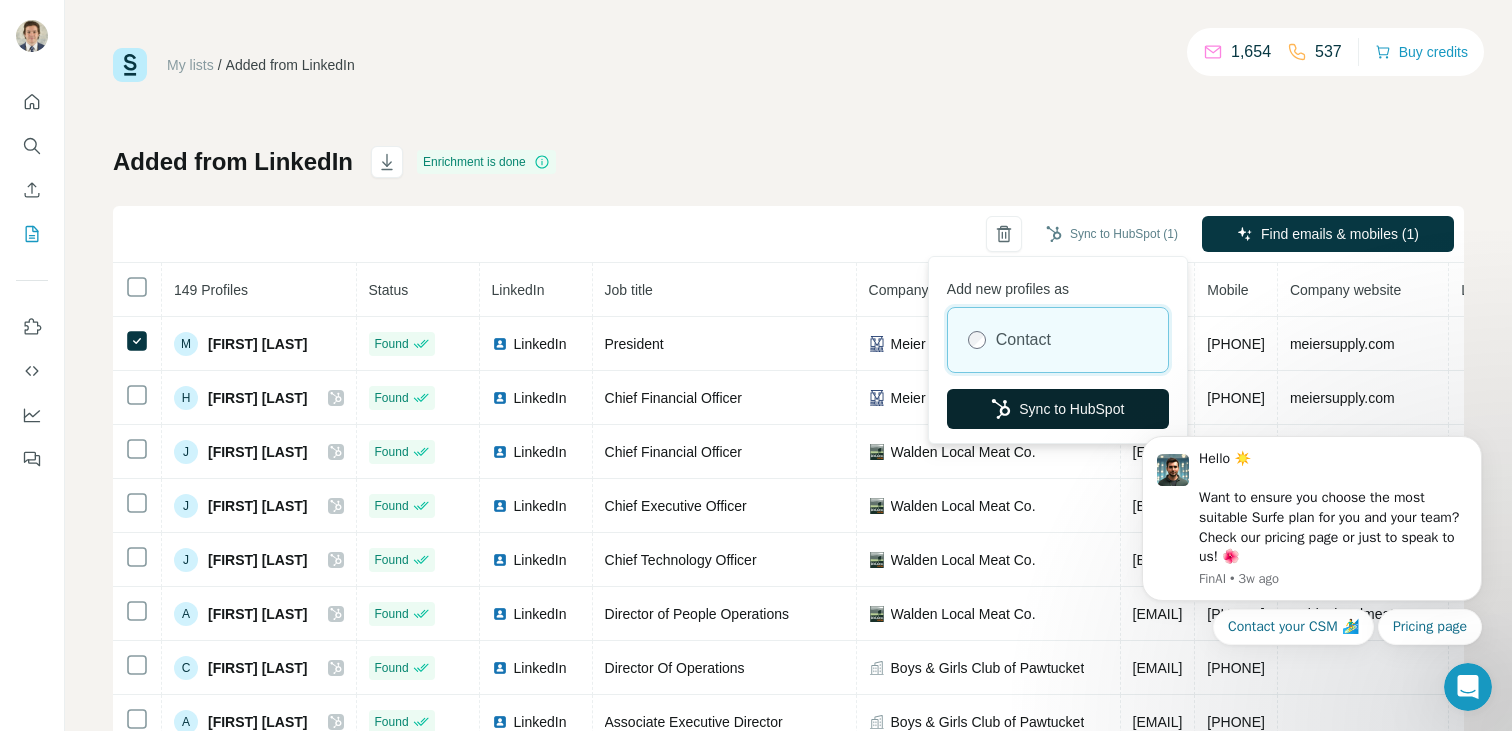 click on "Sync to HubSpot" at bounding box center [1058, 409] 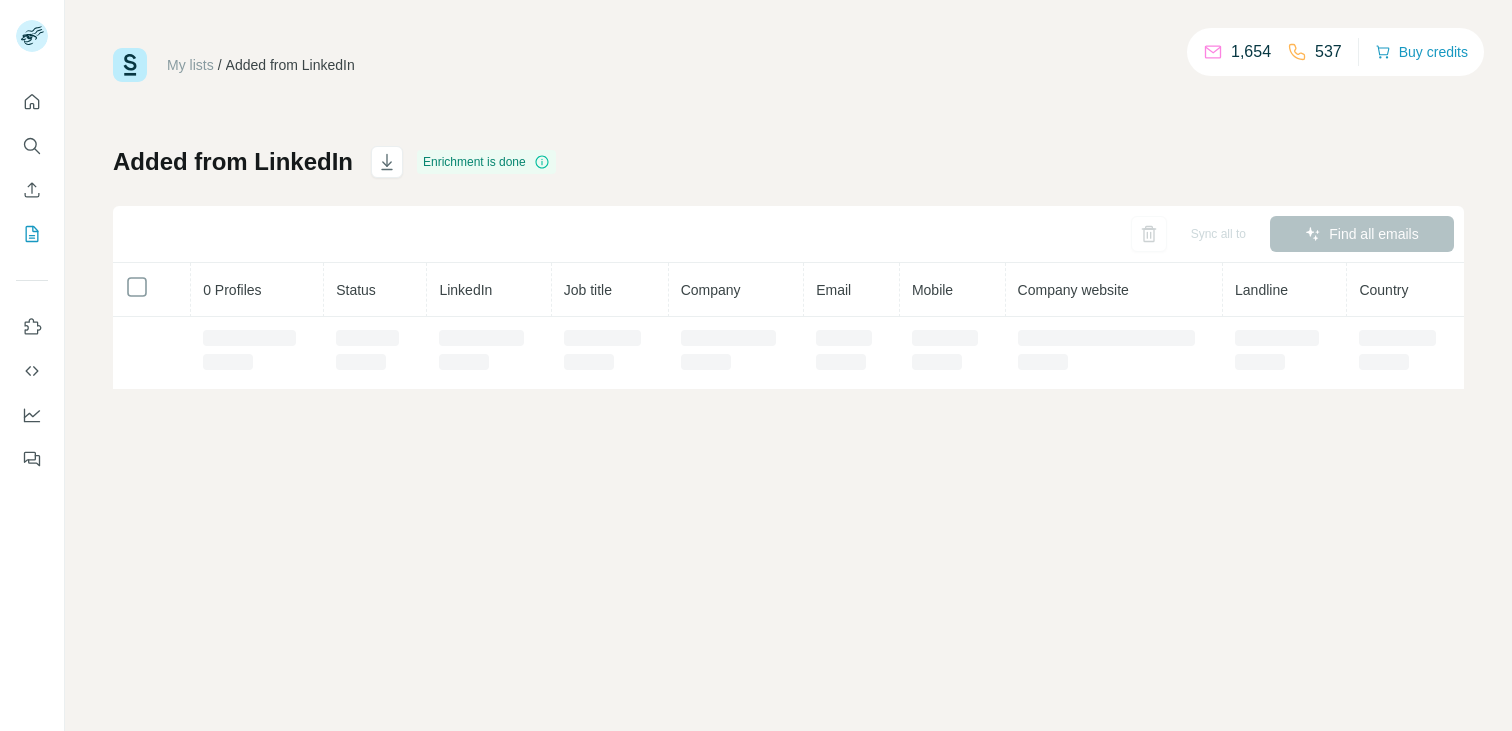 scroll, scrollTop: 0, scrollLeft: 0, axis: both 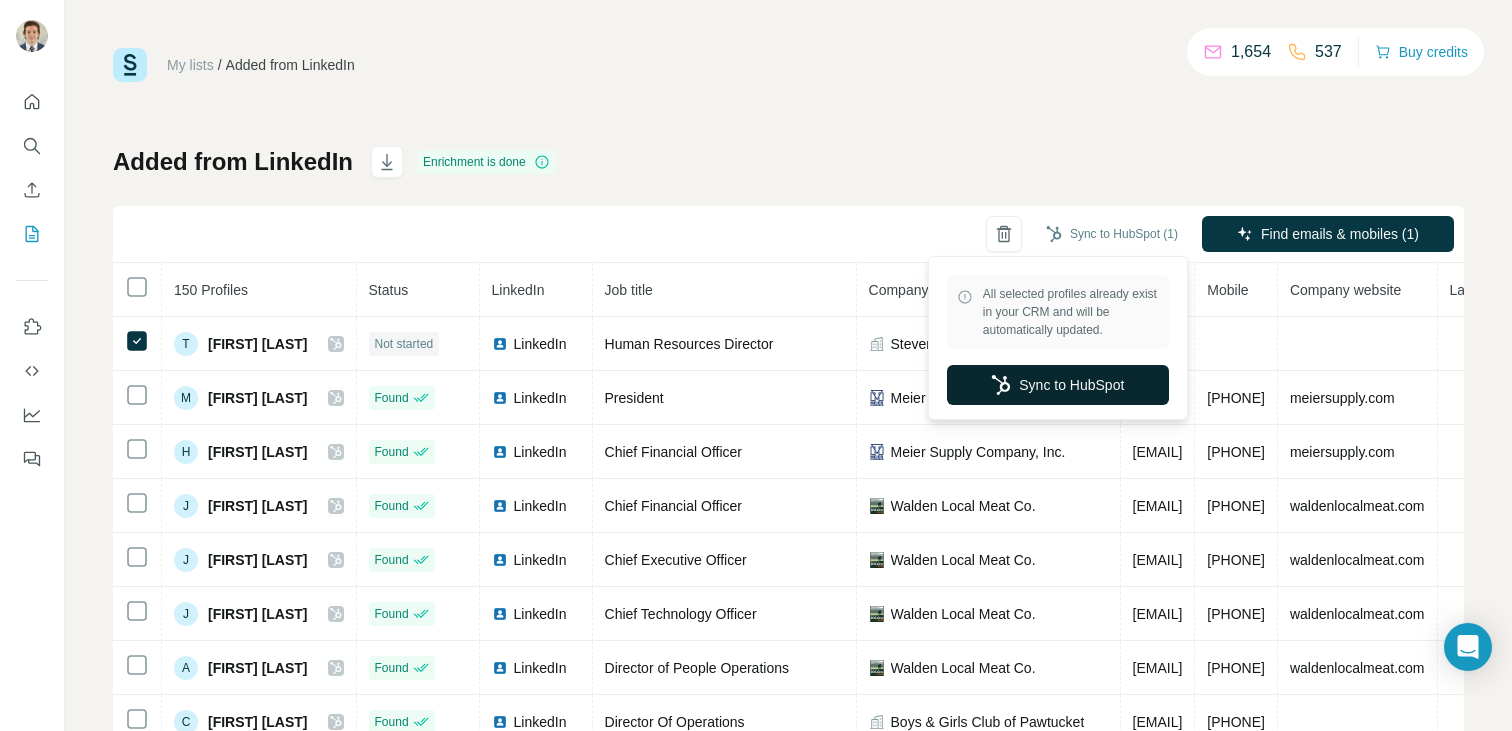 click on "Sync to HubSpot" at bounding box center [1058, 385] 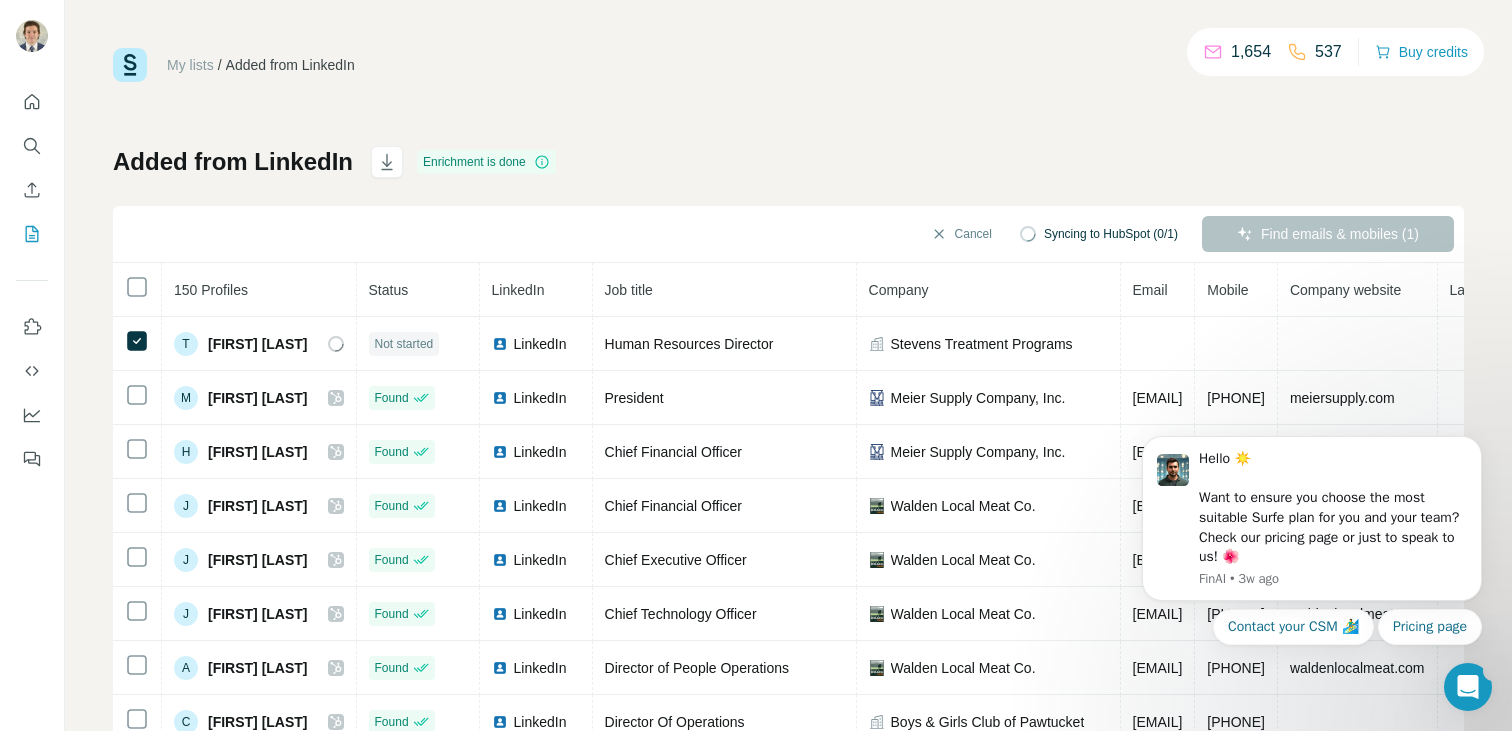 scroll, scrollTop: 0, scrollLeft: 0, axis: both 